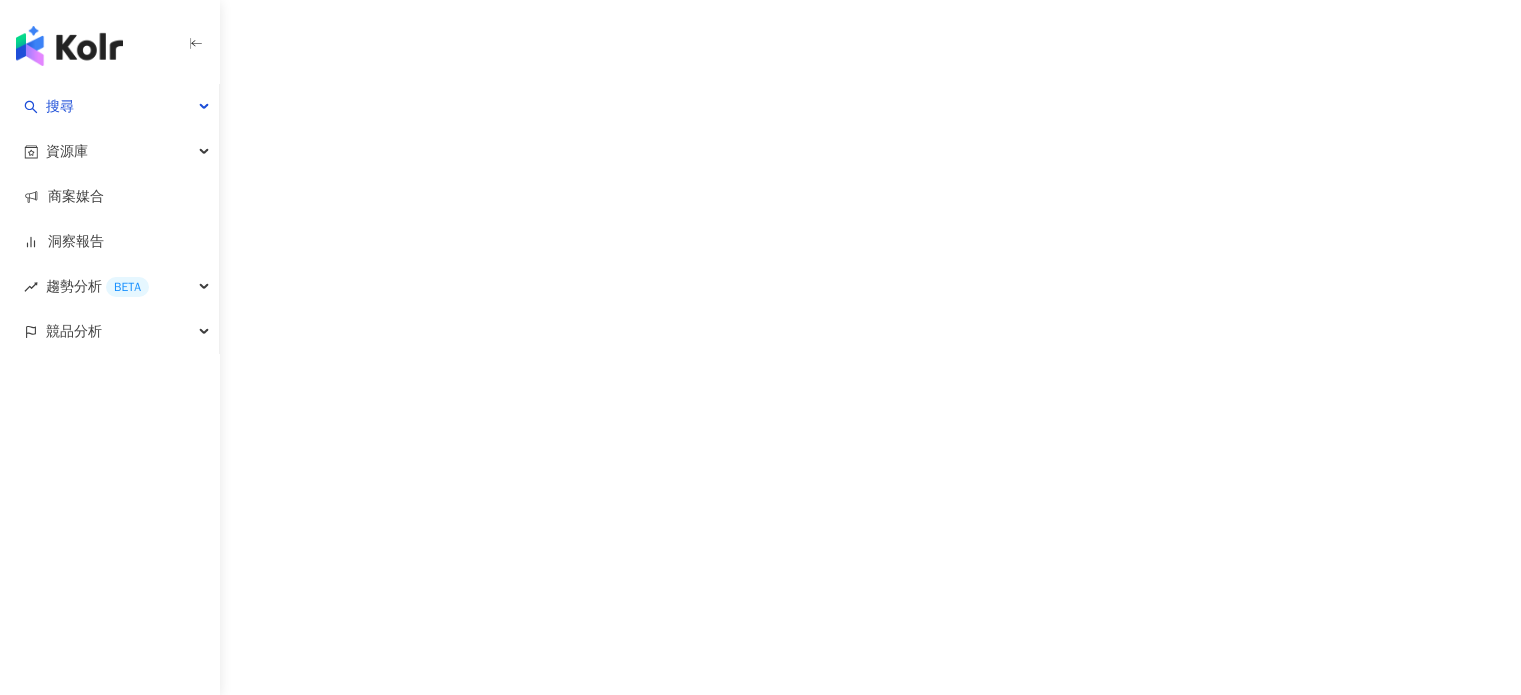 scroll, scrollTop: 0, scrollLeft: 0, axis: both 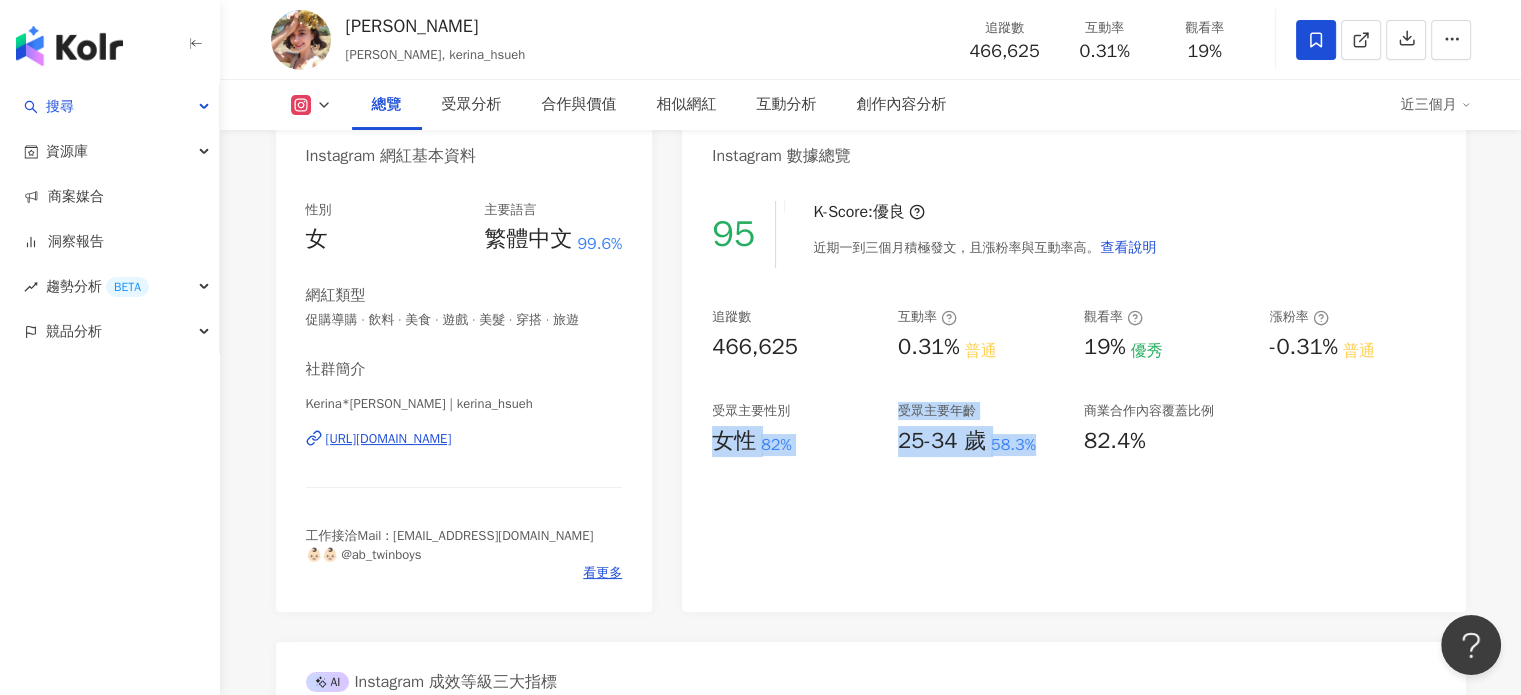 drag, startPoint x: 717, startPoint y: 439, endPoint x: 1064, endPoint y: 439, distance: 347 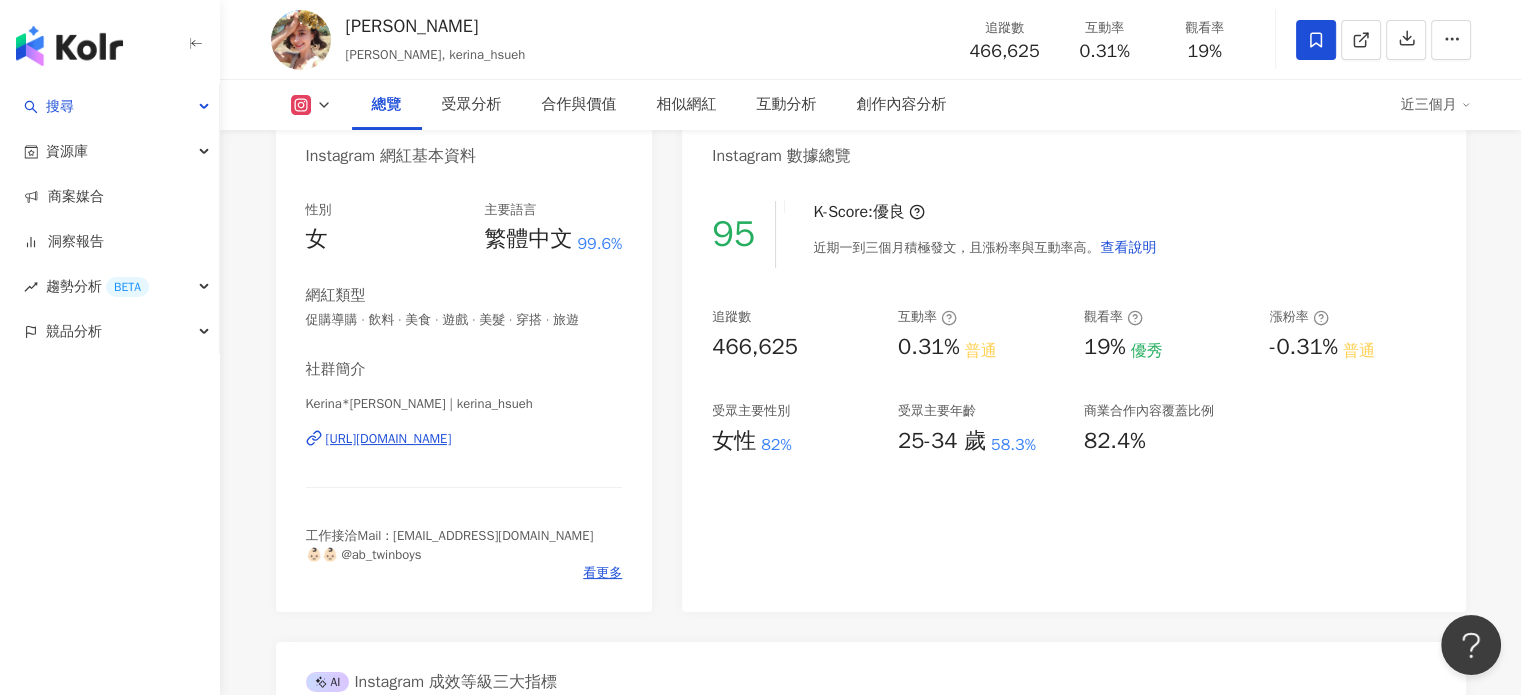 click on "82%" at bounding box center [776, 445] 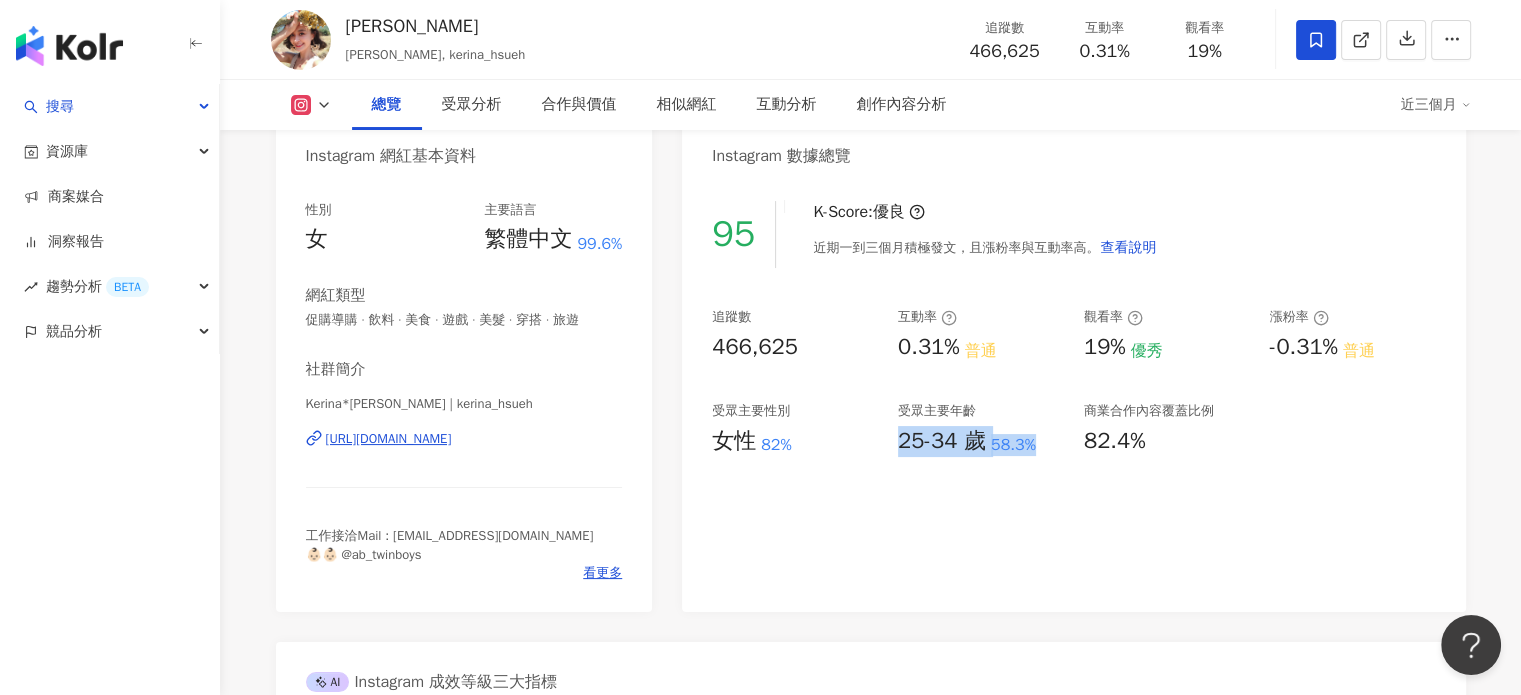 drag, startPoint x: 896, startPoint y: 435, endPoint x: 1040, endPoint y: 443, distance: 144.22205 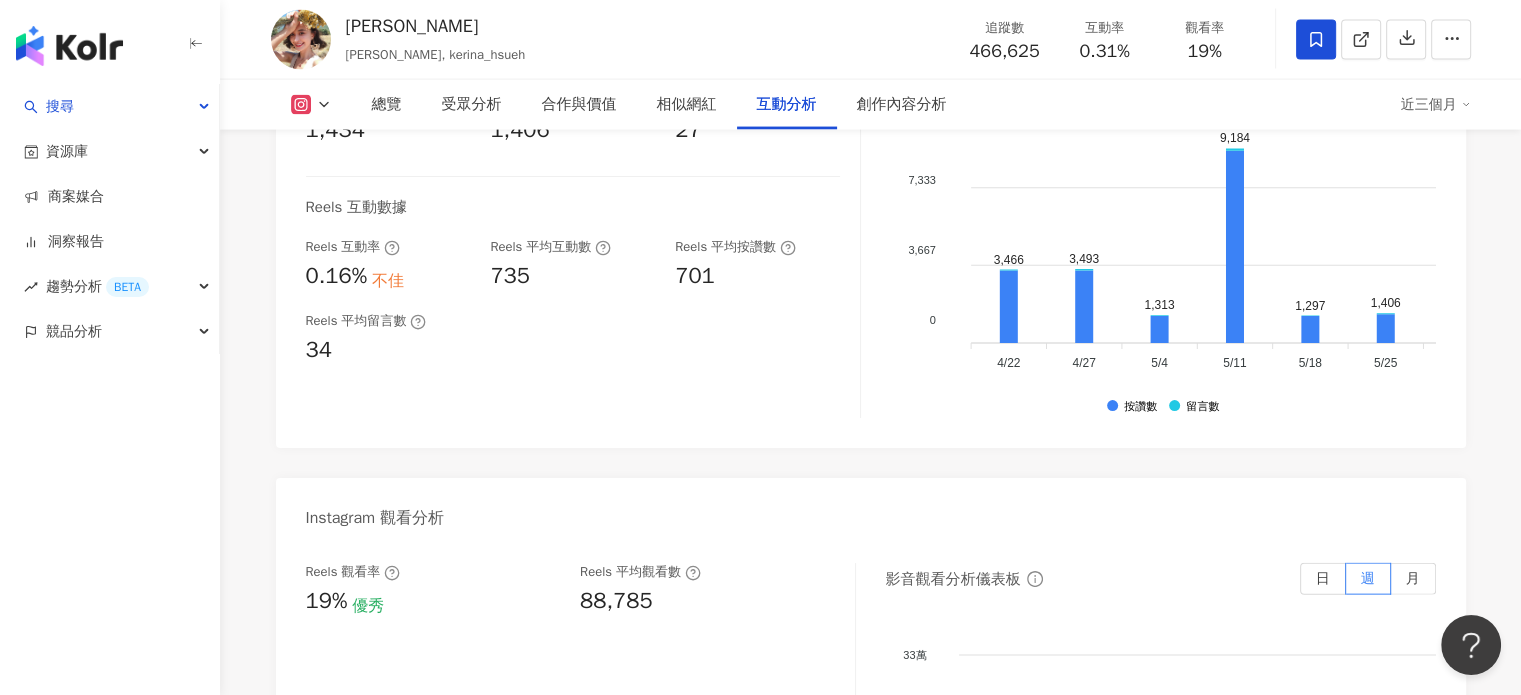 scroll, scrollTop: 4100, scrollLeft: 0, axis: vertical 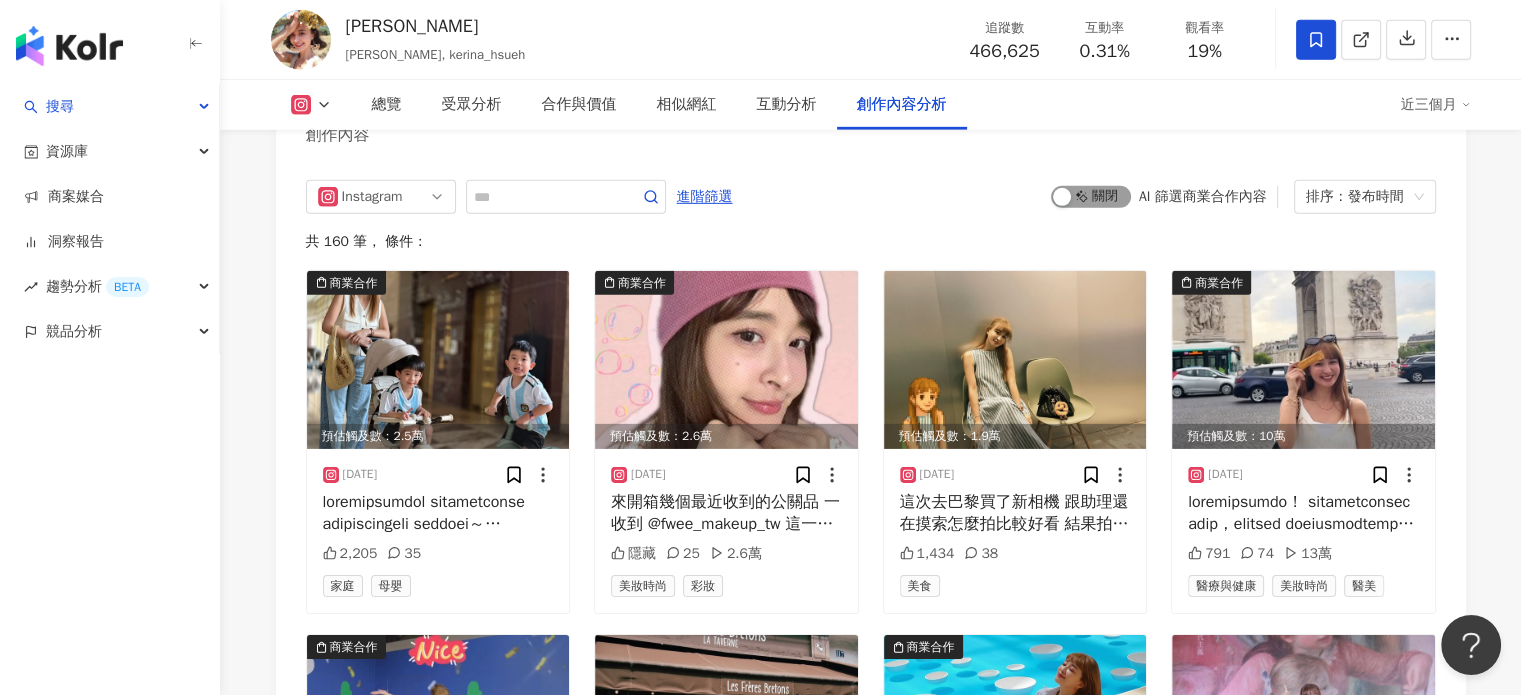 click on "啟動 關閉" at bounding box center [1091, 197] 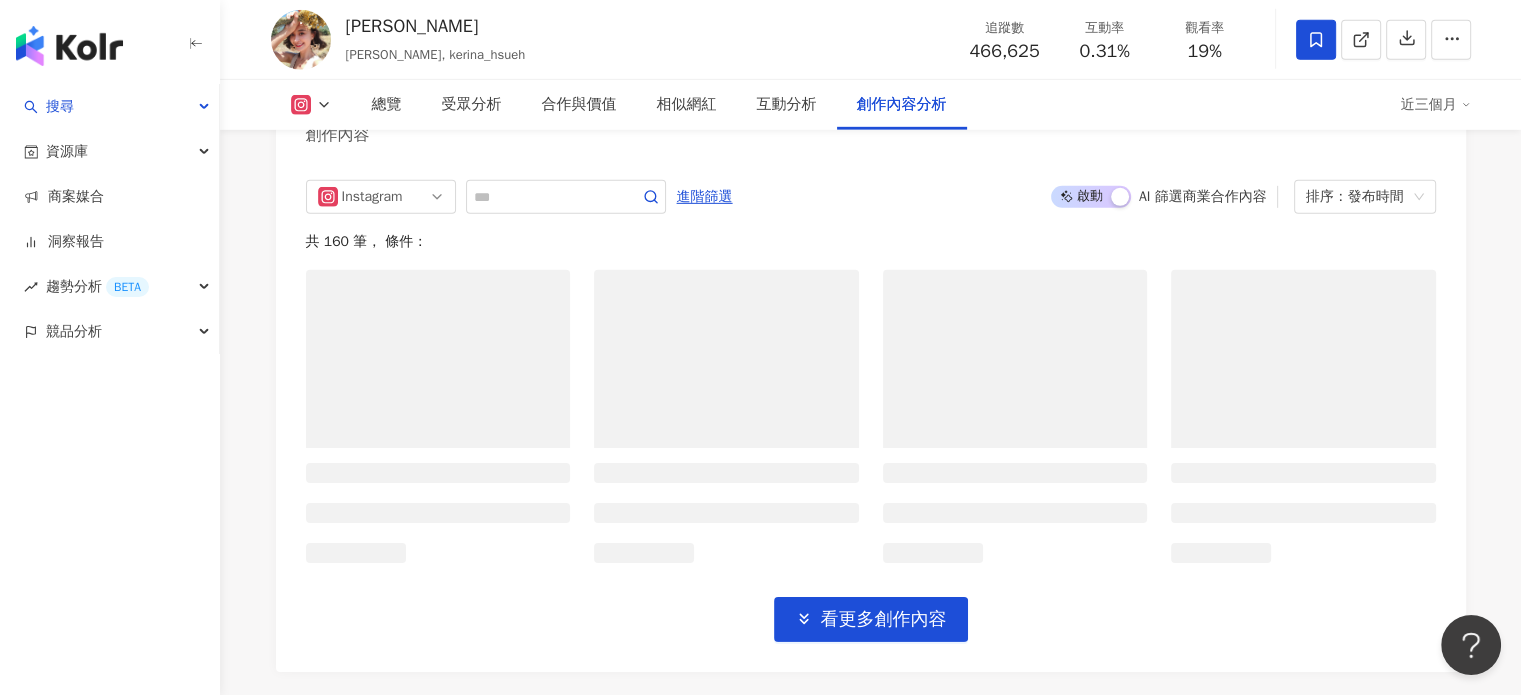 scroll, scrollTop: 6146, scrollLeft: 0, axis: vertical 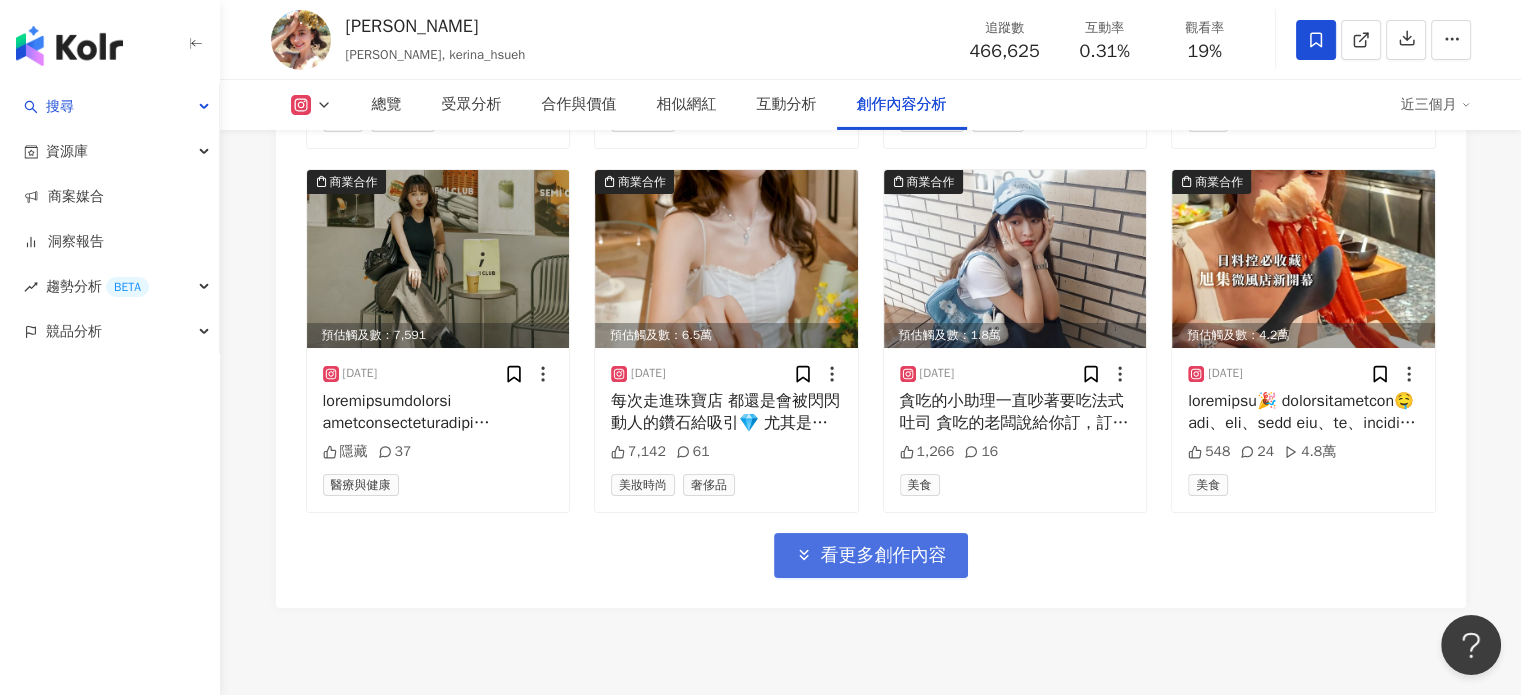 click on "看更多創作內容" at bounding box center (884, 556) 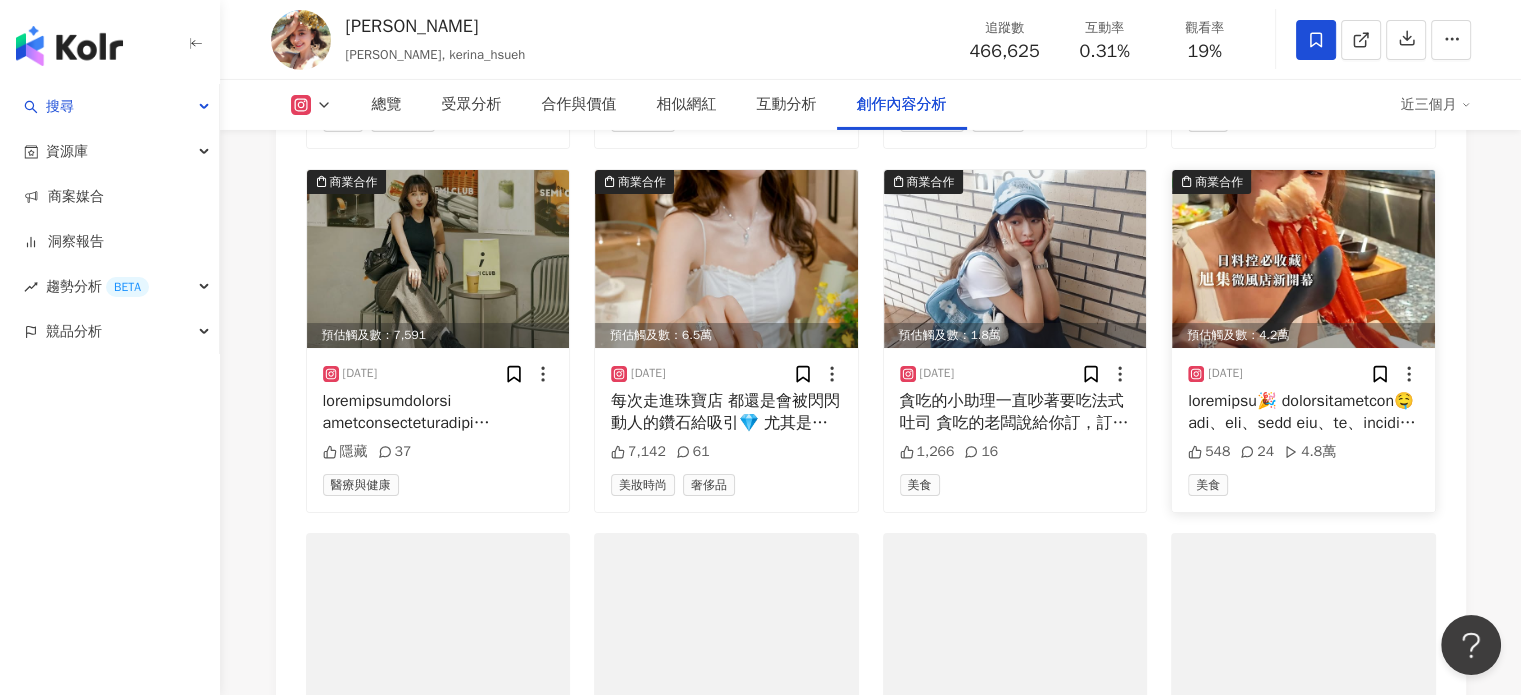 click at bounding box center (1303, 259) 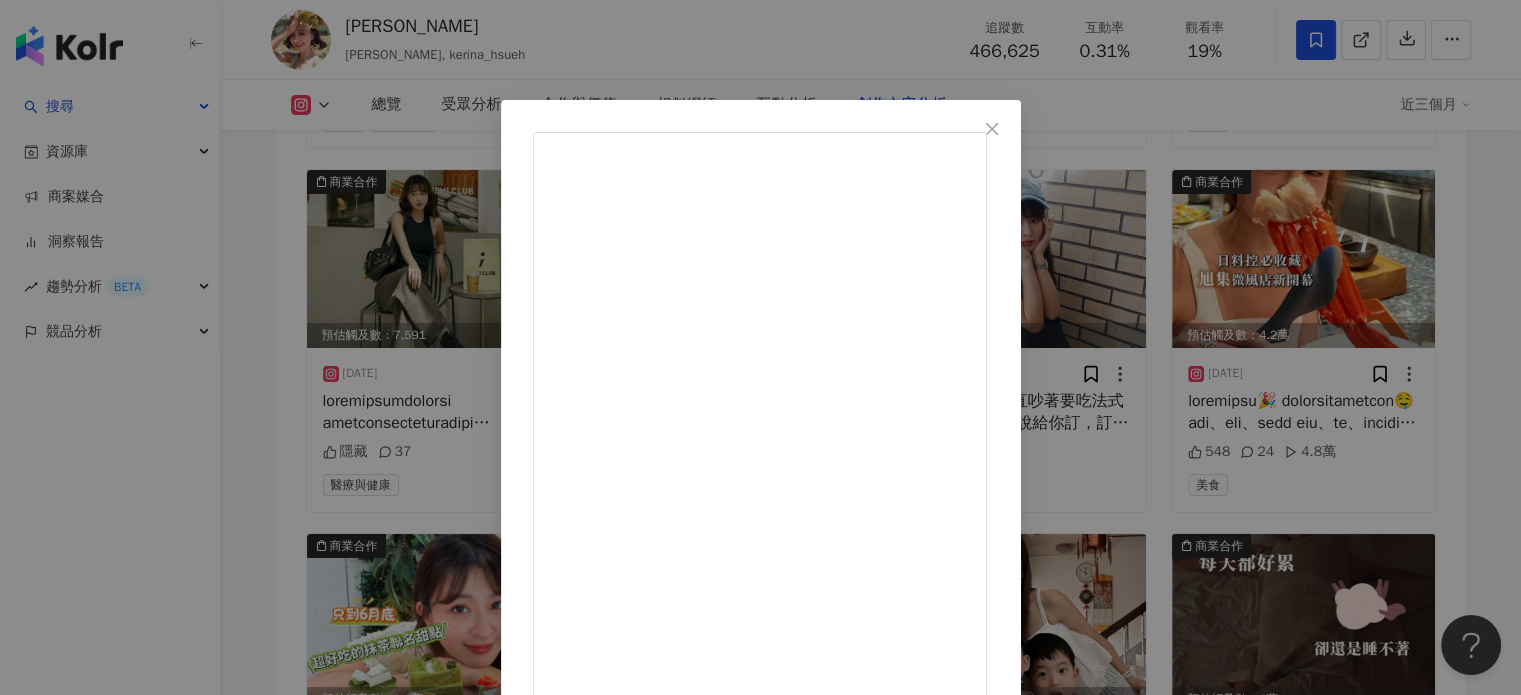 scroll, scrollTop: 79, scrollLeft: 0, axis: vertical 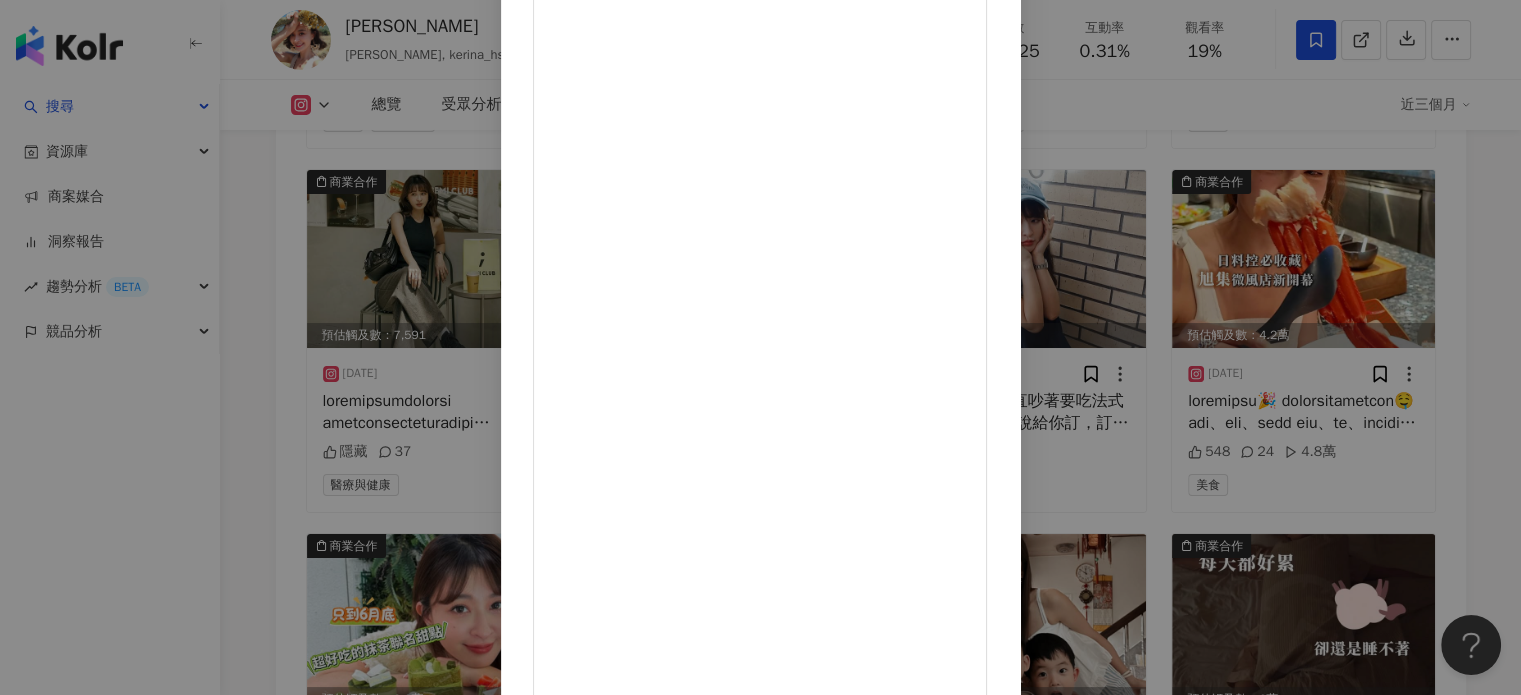click on "薛妞妞 2025/6/16 548 24 4.8萬 查看原始貼文" at bounding box center (760, 347) 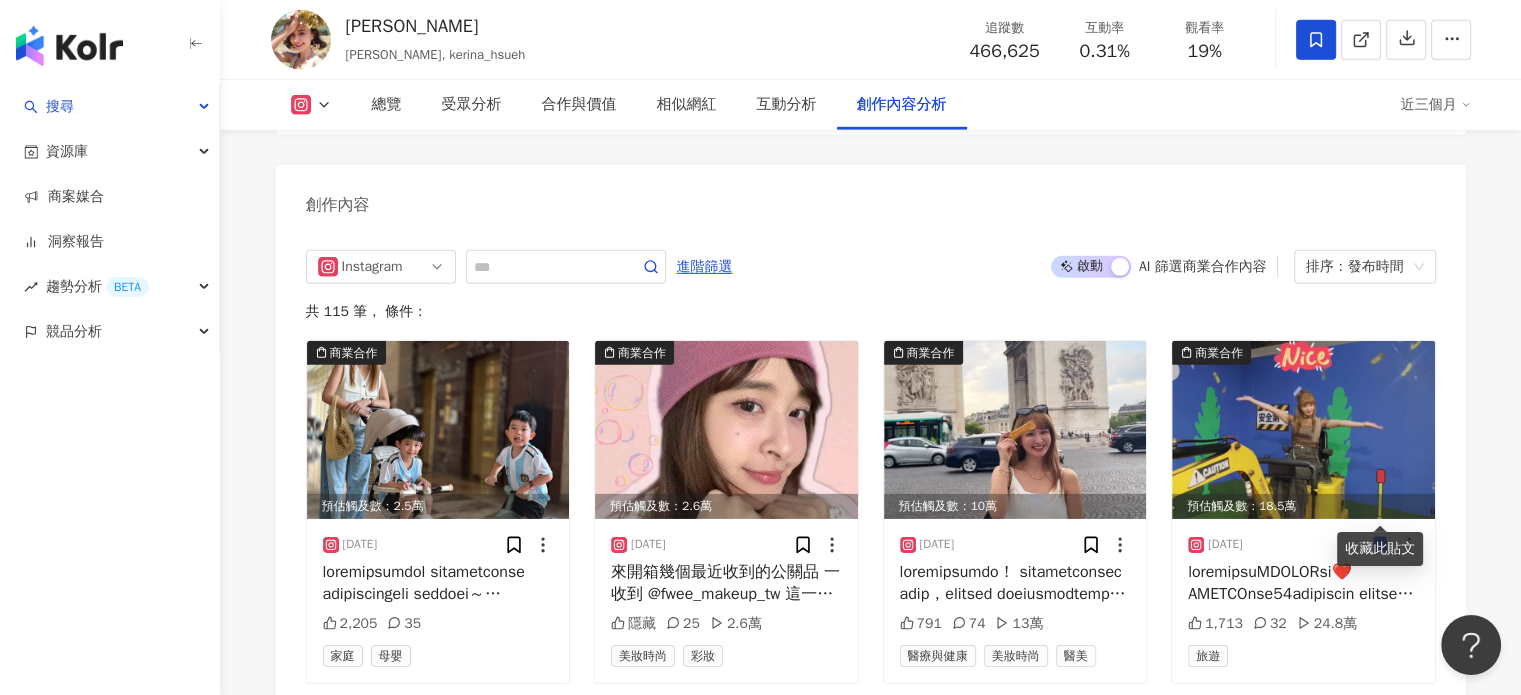 scroll, scrollTop: 6746, scrollLeft: 0, axis: vertical 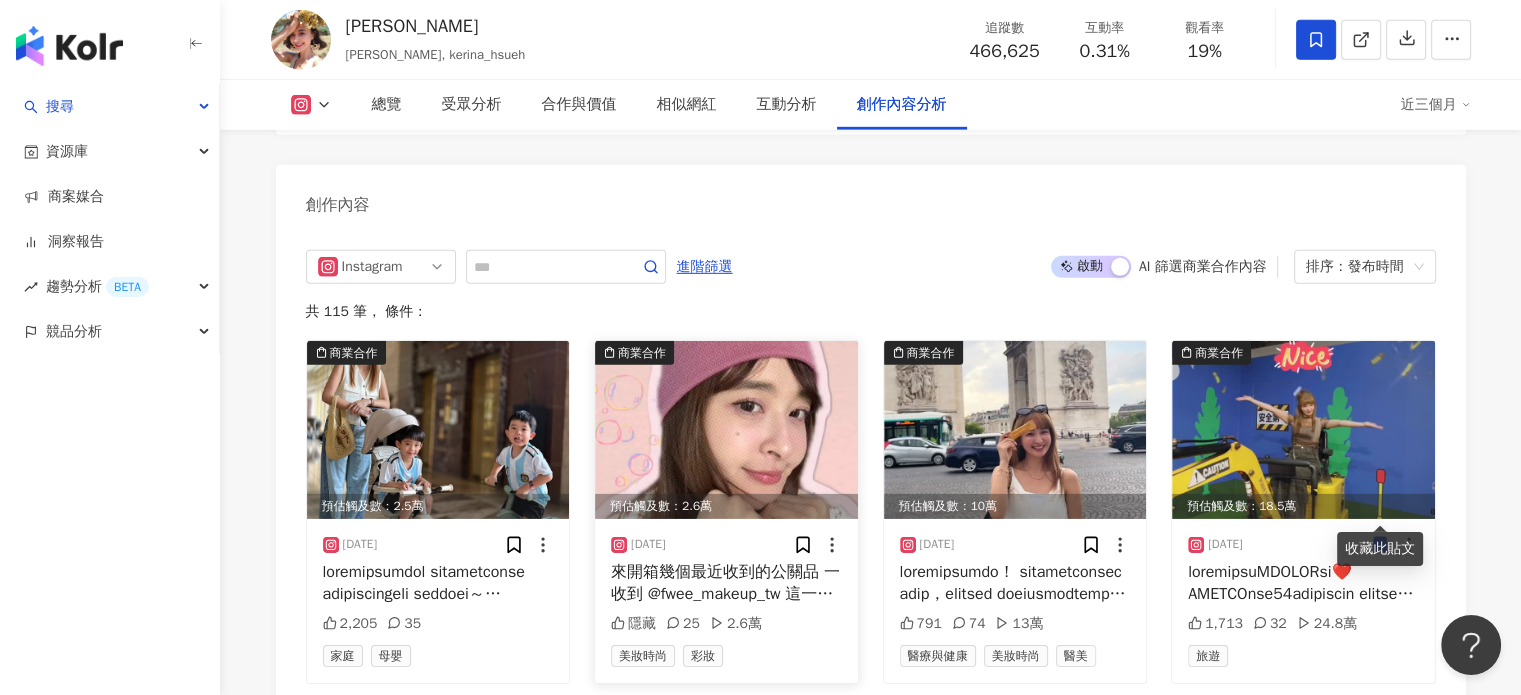 click at bounding box center [726, 430] 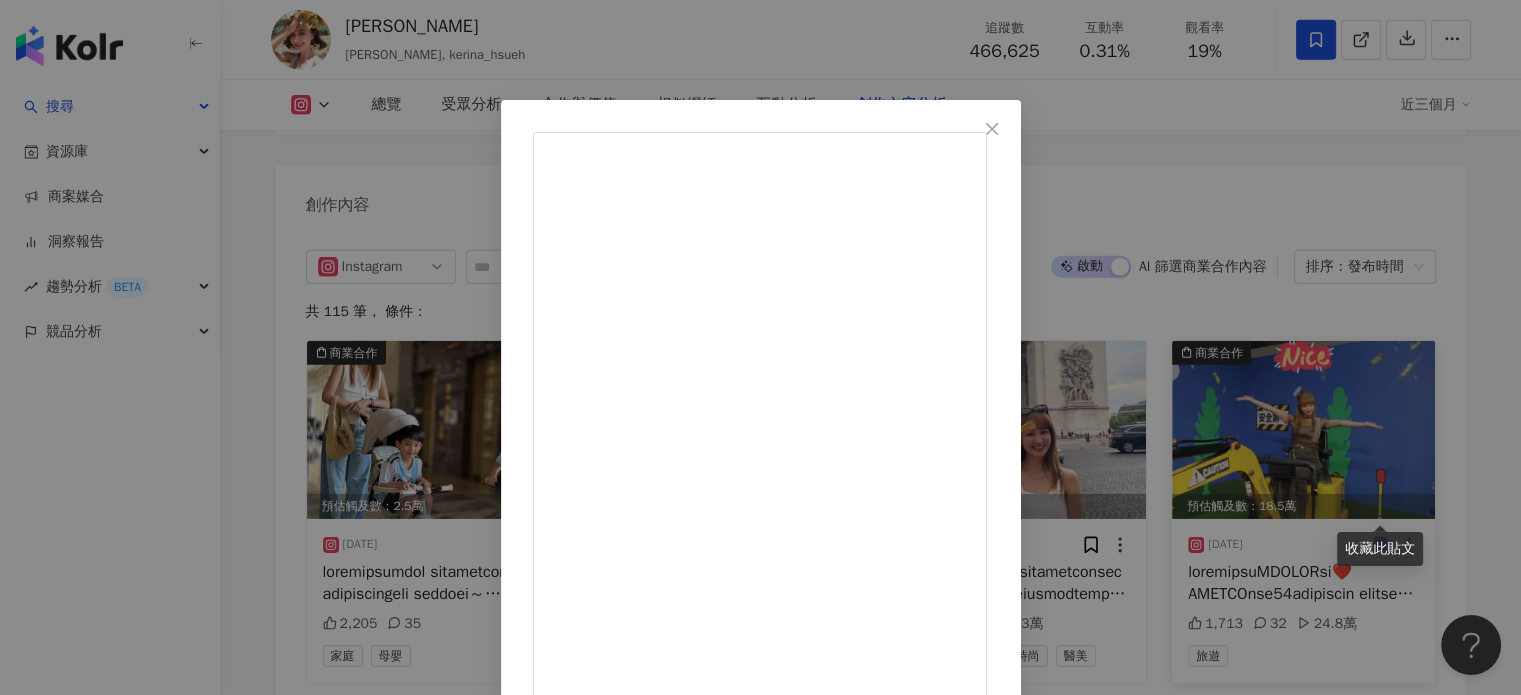 click on "薛妞妞 2025/7/9 來開箱幾個最近收到的公關品
一收到 @fwee_makeup_tw 這一盒彩妝
辦公室女孩們全部尖叫😆
現在在台北新光A11跟台中勤美
都有快閃店活動唷
襪子 @happysocks_taiwan
圖案超可愛，還有親子款唷
包包 @cafune.official 容量超大，可以裝超多東西
鞋子 @ugg 款式好搭，而且超輕 隱藏 25 2.6萬 查看原始貼文" at bounding box center [760, 347] 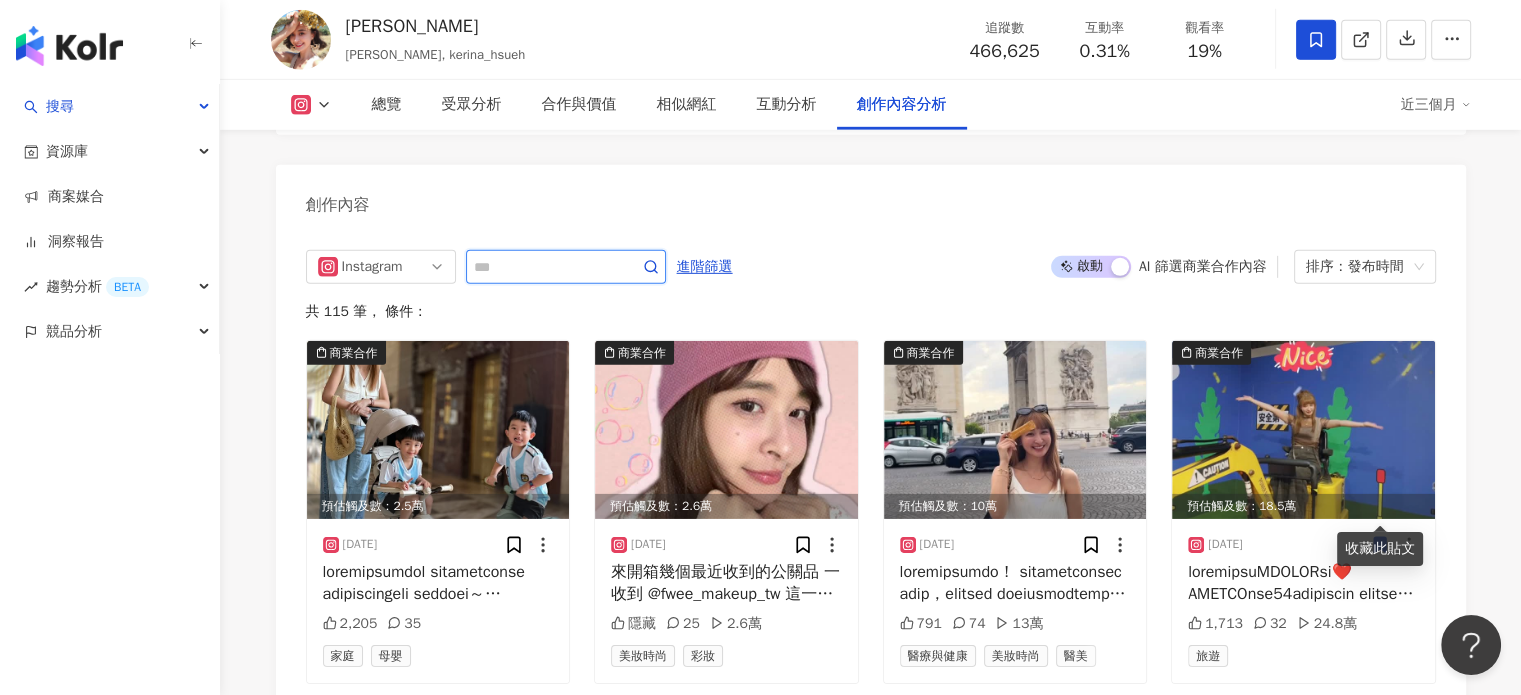 click at bounding box center (544, 267) 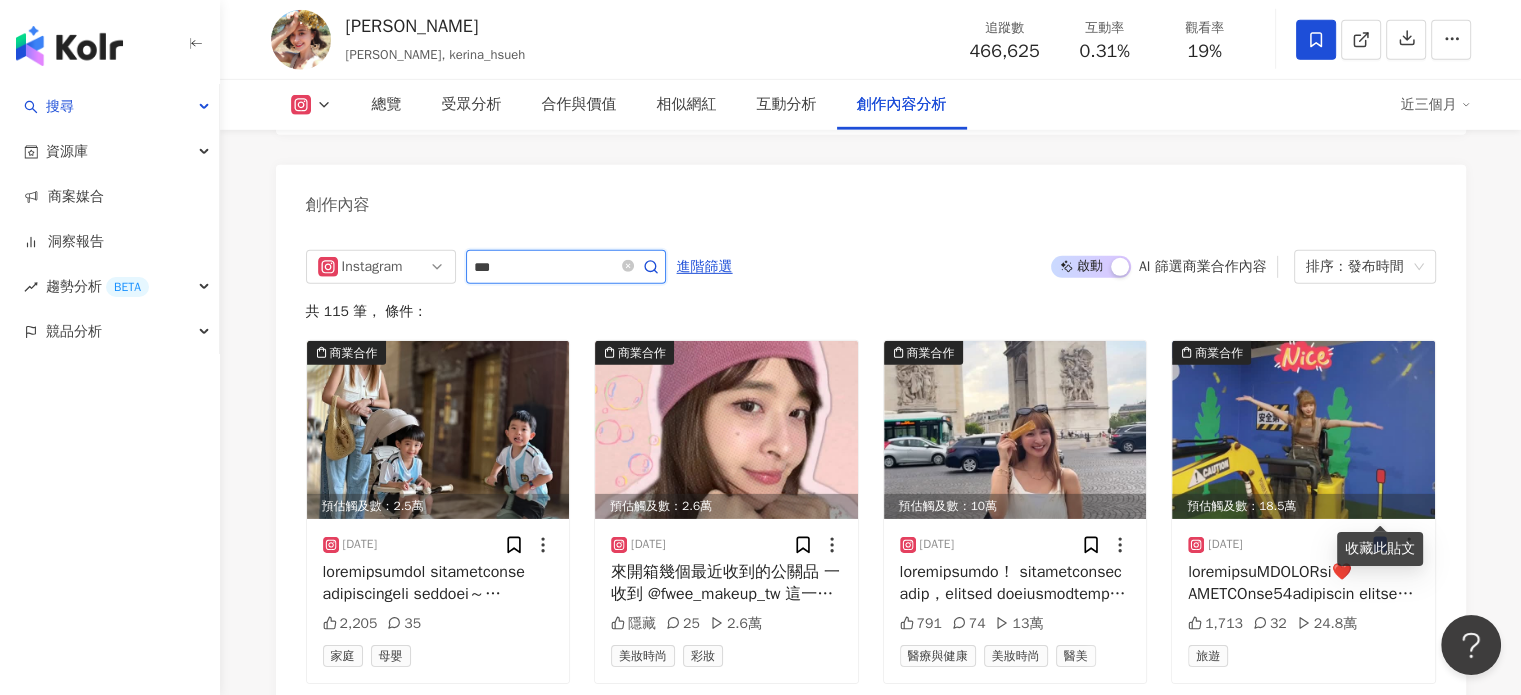 type on "***" 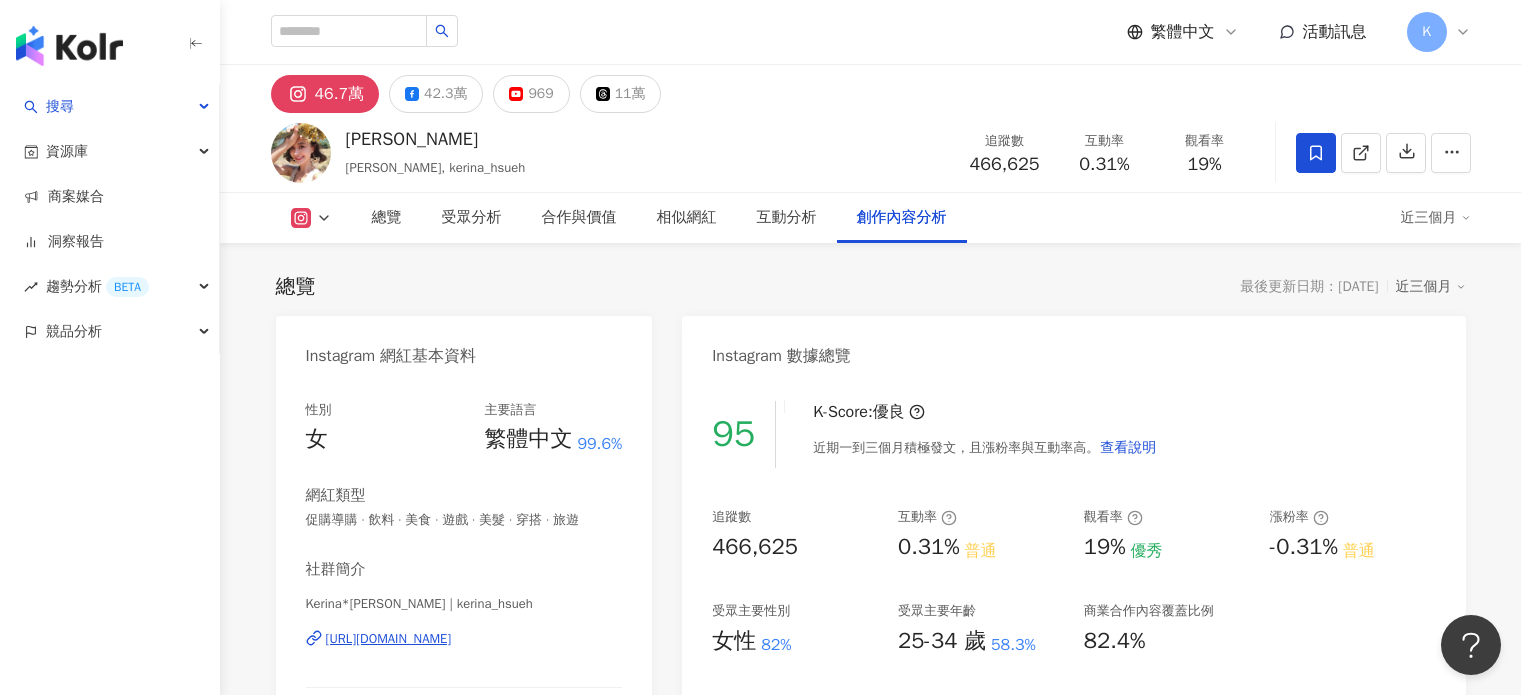 scroll, scrollTop: 6146, scrollLeft: 0, axis: vertical 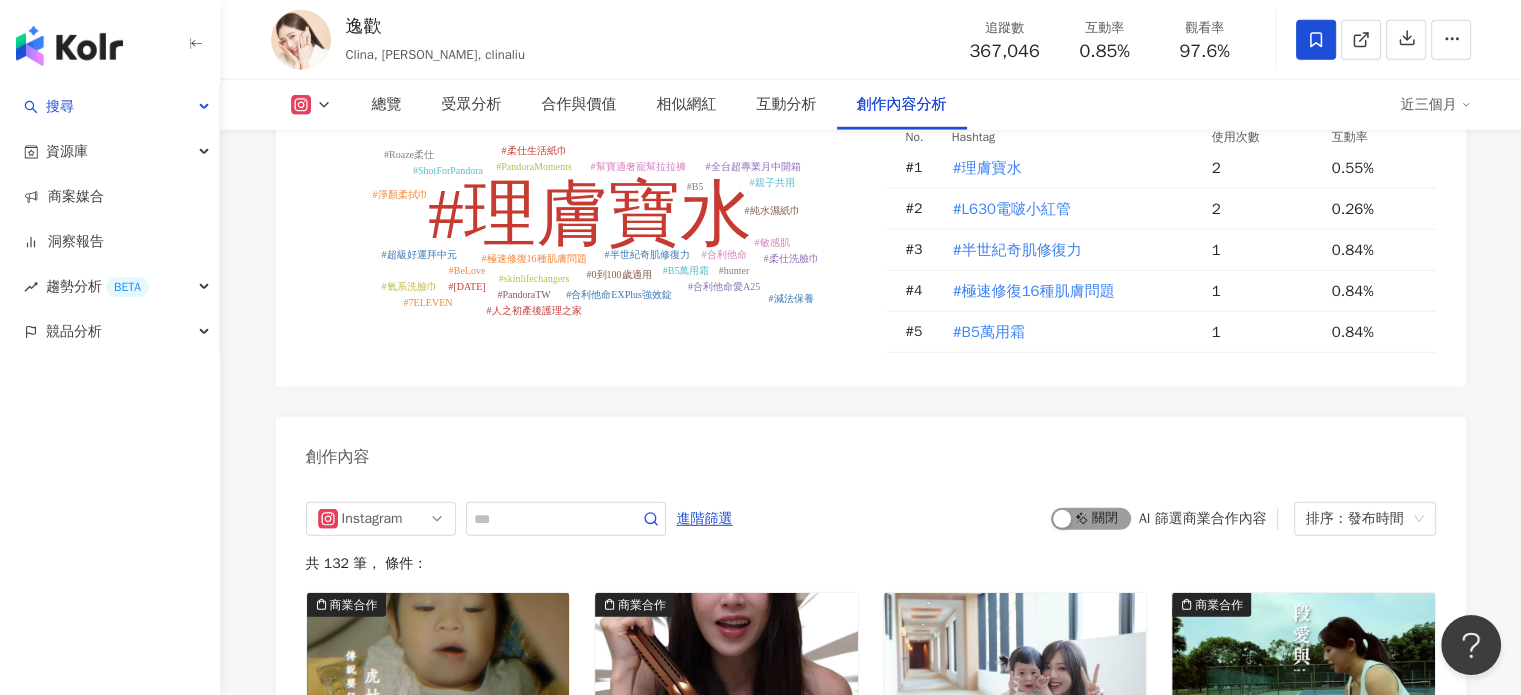 click on "啟動 關閉" at bounding box center (1091, 519) 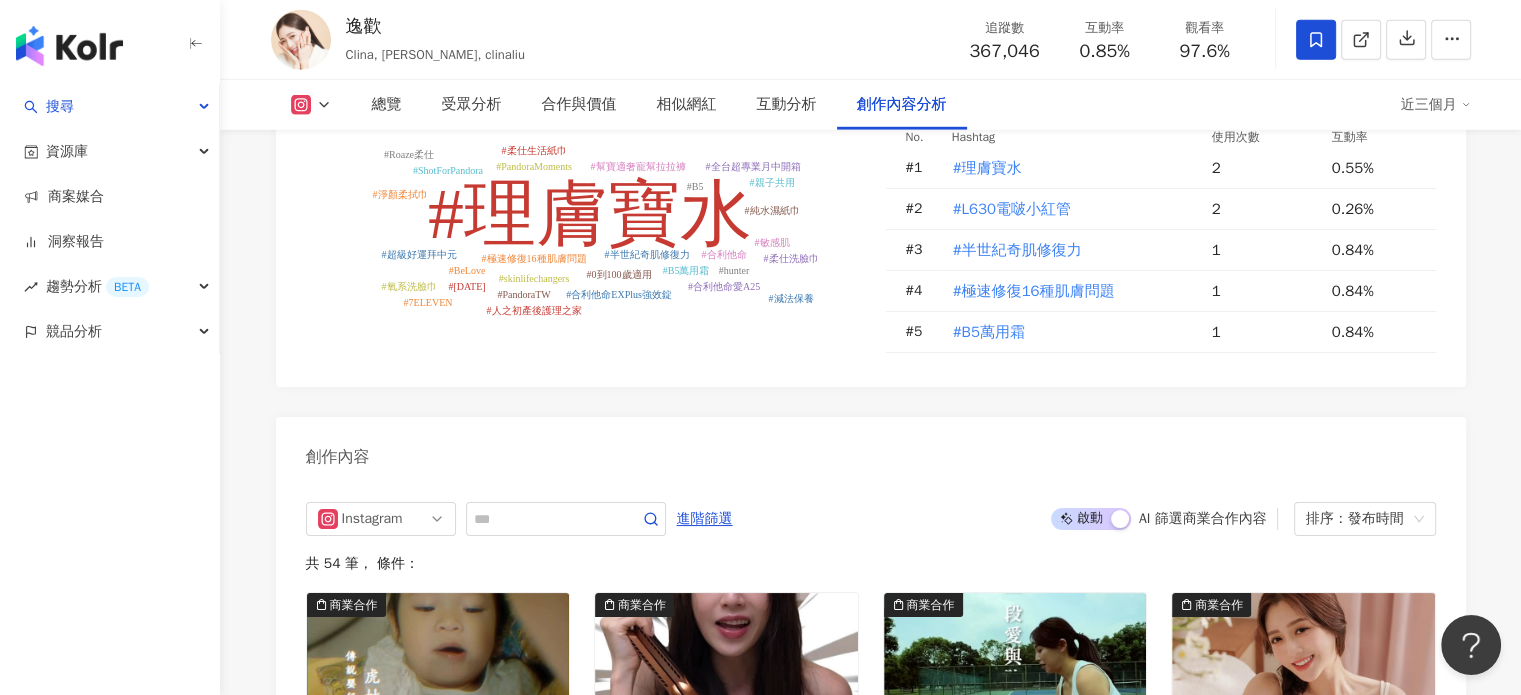 scroll, scrollTop: 6124, scrollLeft: 0, axis: vertical 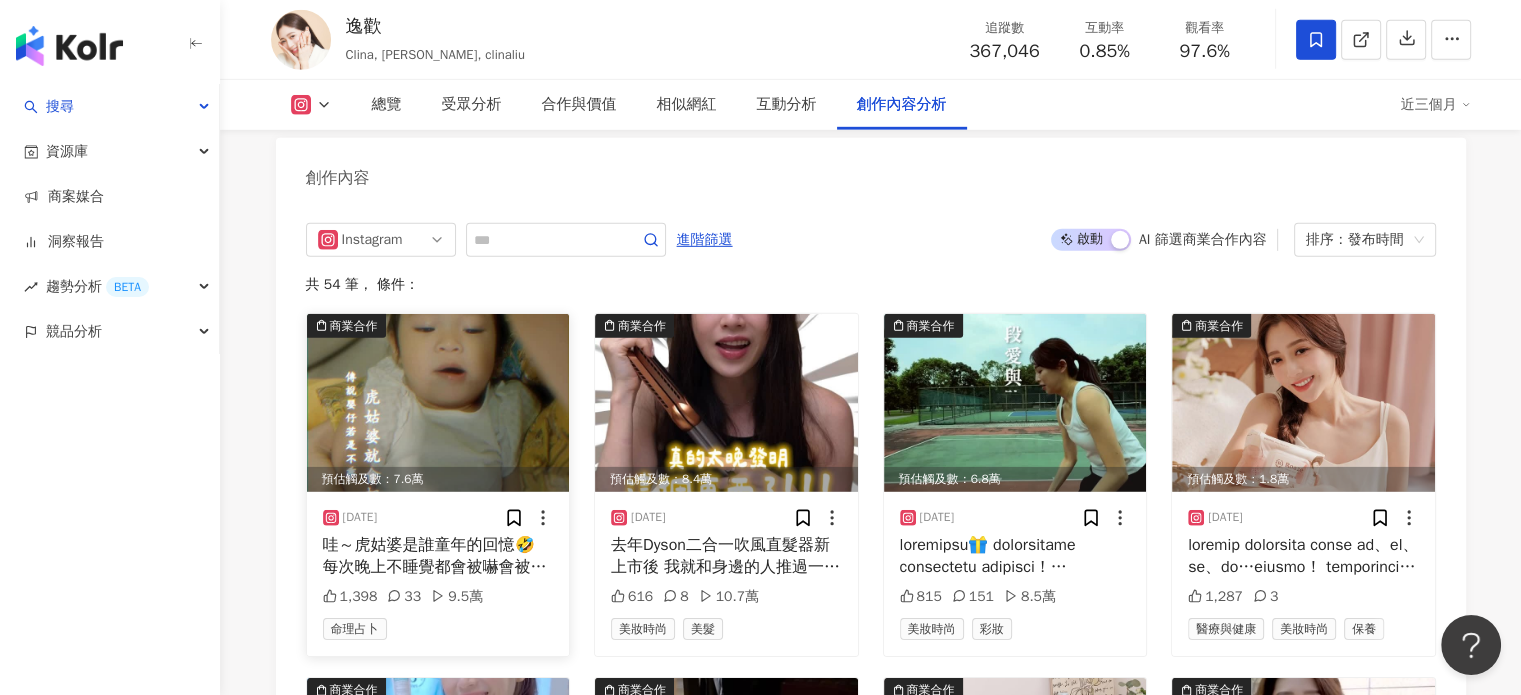 click at bounding box center (438, 403) 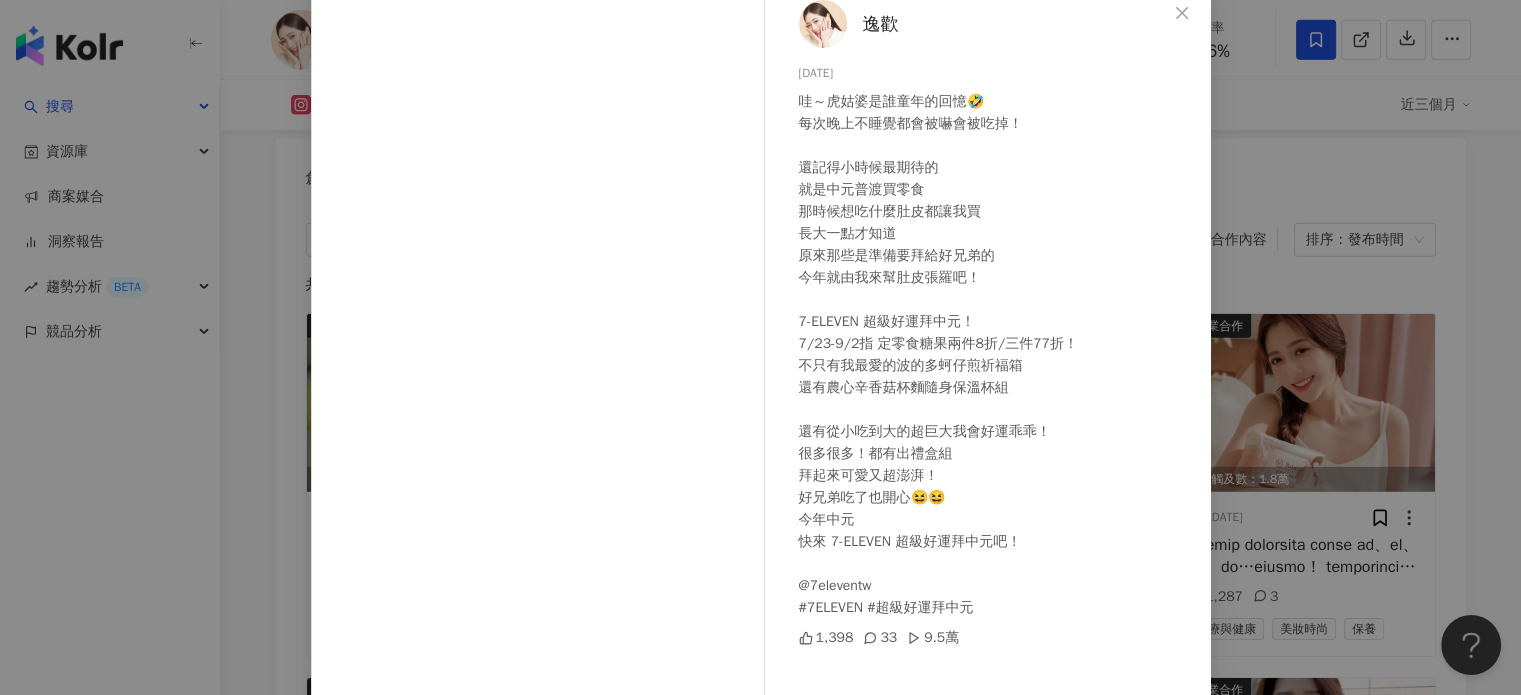 scroll, scrollTop: 204, scrollLeft: 0, axis: vertical 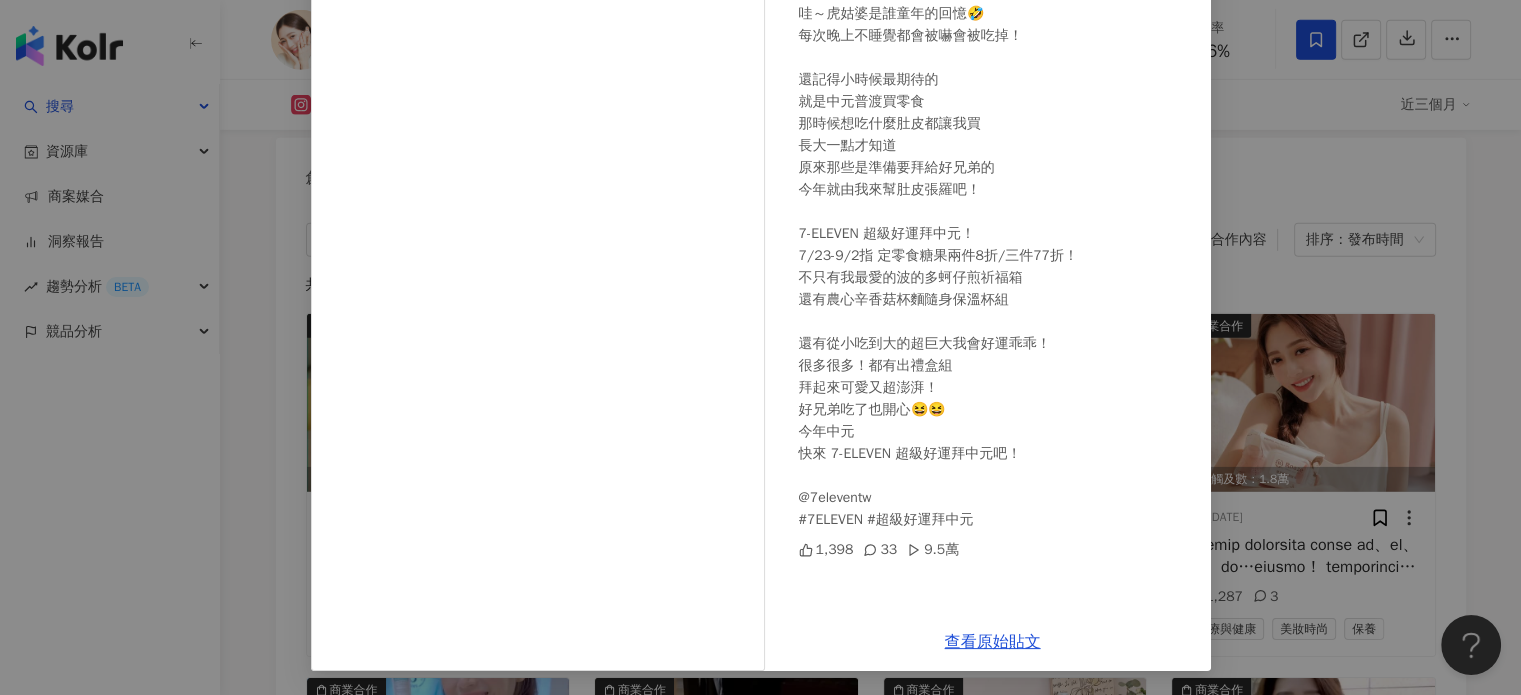 click on "逸歡 2025/7/19 哇～虎姑婆是誰童年的回憶🤣
每次晚上不睡覺都會被嚇會被吃掉！
還記得小時候最期待的
就是中元普渡買零食
那時候想吃什麼肚皮都讓我買
長大一點才知道
原來那些是準備要拜給好兄弟的
今年就由我來幫肚皮張羅吧！
7-ELEVEN 超級好運拜中元！
7/23-9/2指 定零食糖果兩件8折/三件77折！
不只有我最愛的波的多蚵仔煎祈福箱
還有農心辛香菇杯麵隨身保溫杯組
還有從小吃到大的超巨大我會好運乖乖！
很多很多！都有出禮盒組
拜起來可愛又超澎湃！
好兄弟吃了也開心😆😆
今年中元
快來 7-ELEVEN 超級好運拜中元吧！
@7eleventw
#7ELEVEN #超級好運拜中元 1,398 33 9.5萬 查看原始貼文" at bounding box center (760, 347) 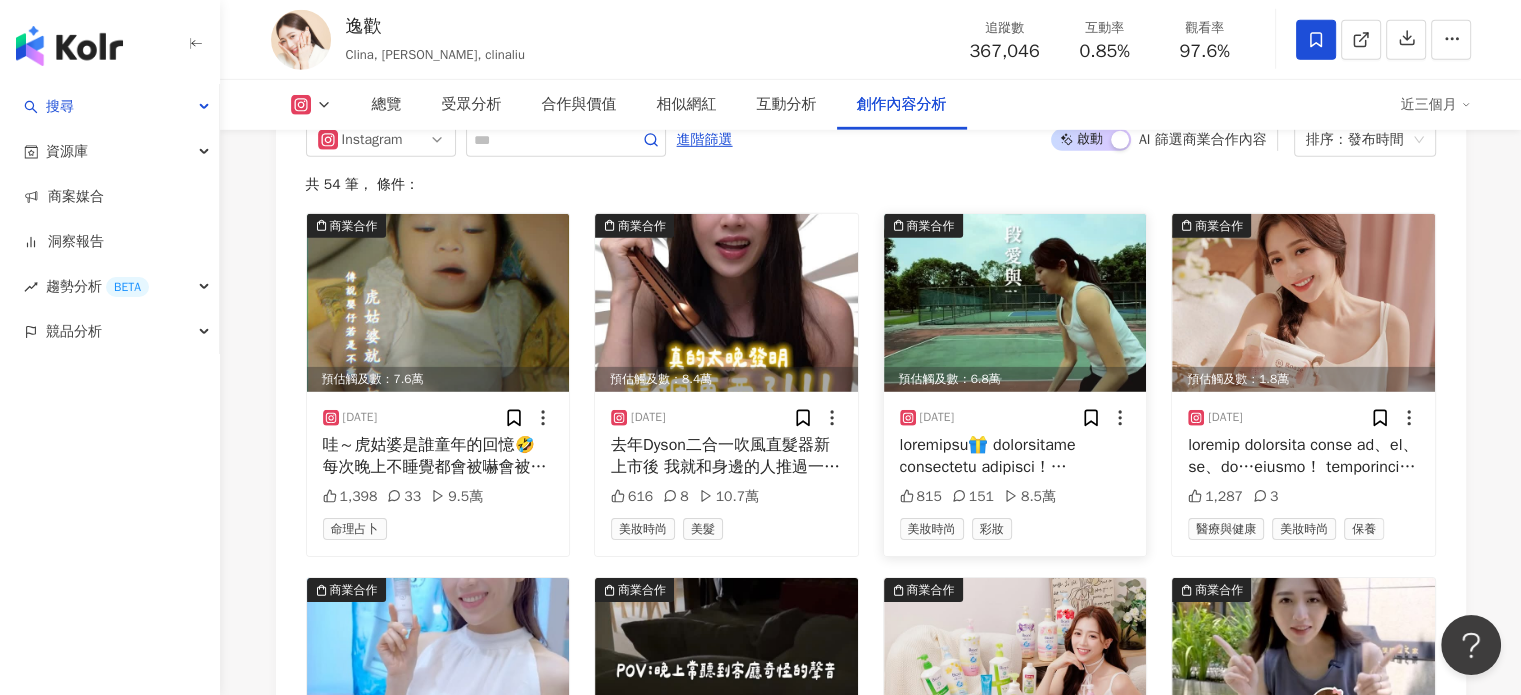scroll, scrollTop: 6224, scrollLeft: 0, axis: vertical 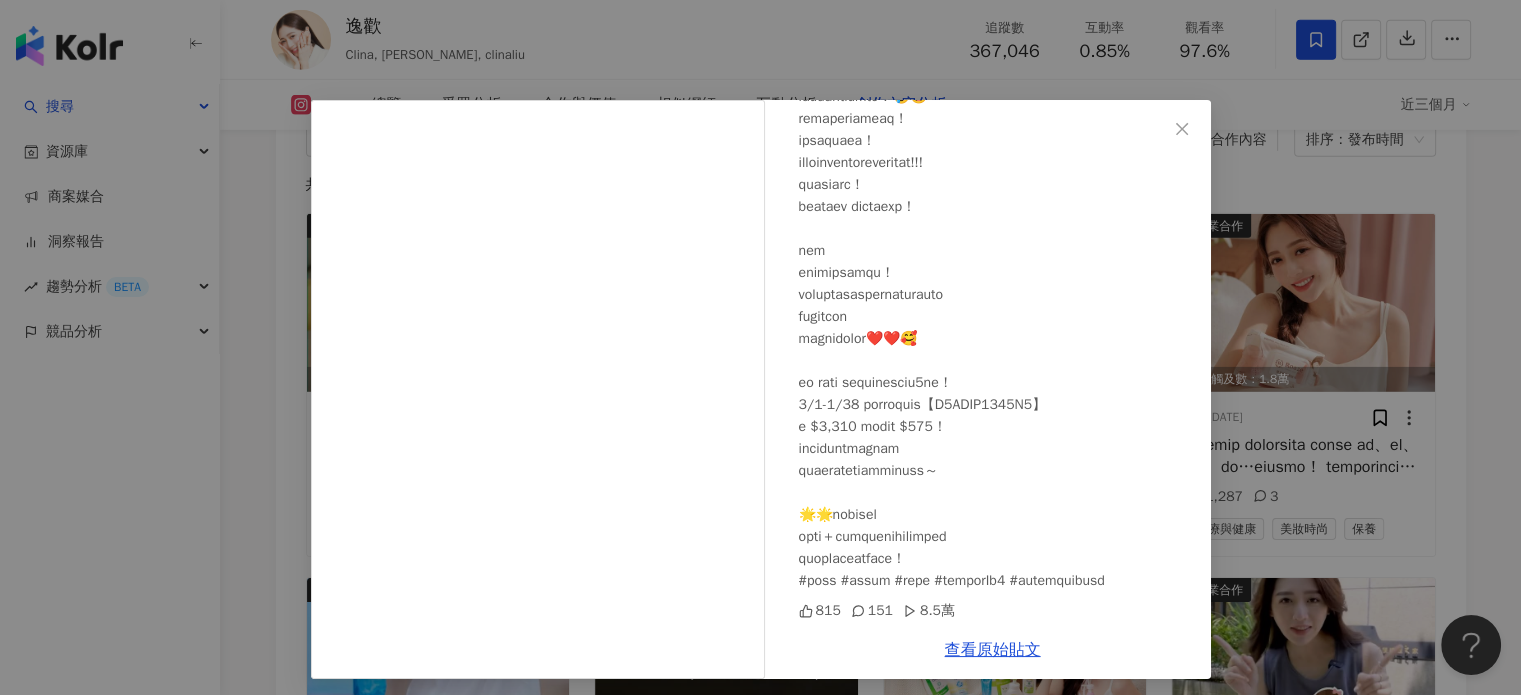 click on "逸歡 2025/7/4 815 151 8.5萬 查看原始貼文" at bounding box center [760, 347] 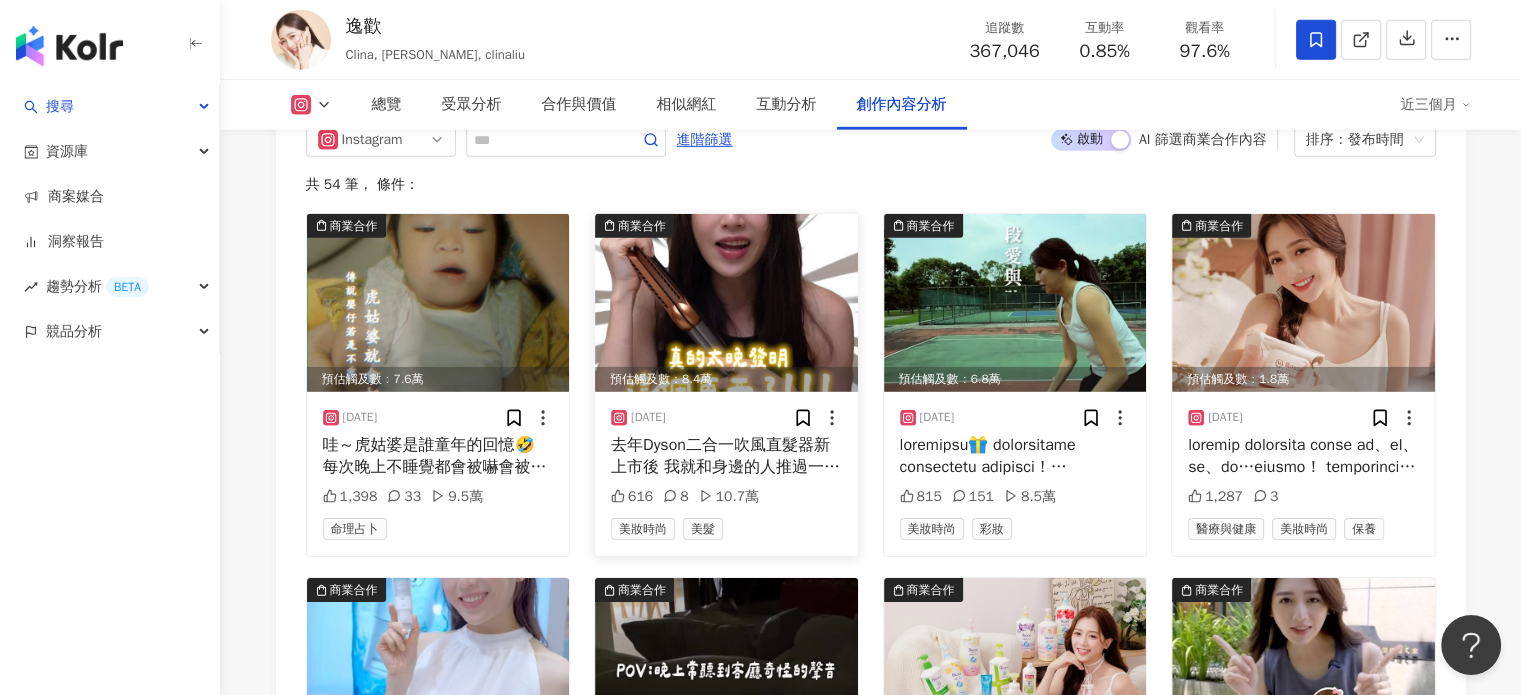 click at bounding box center [726, 303] 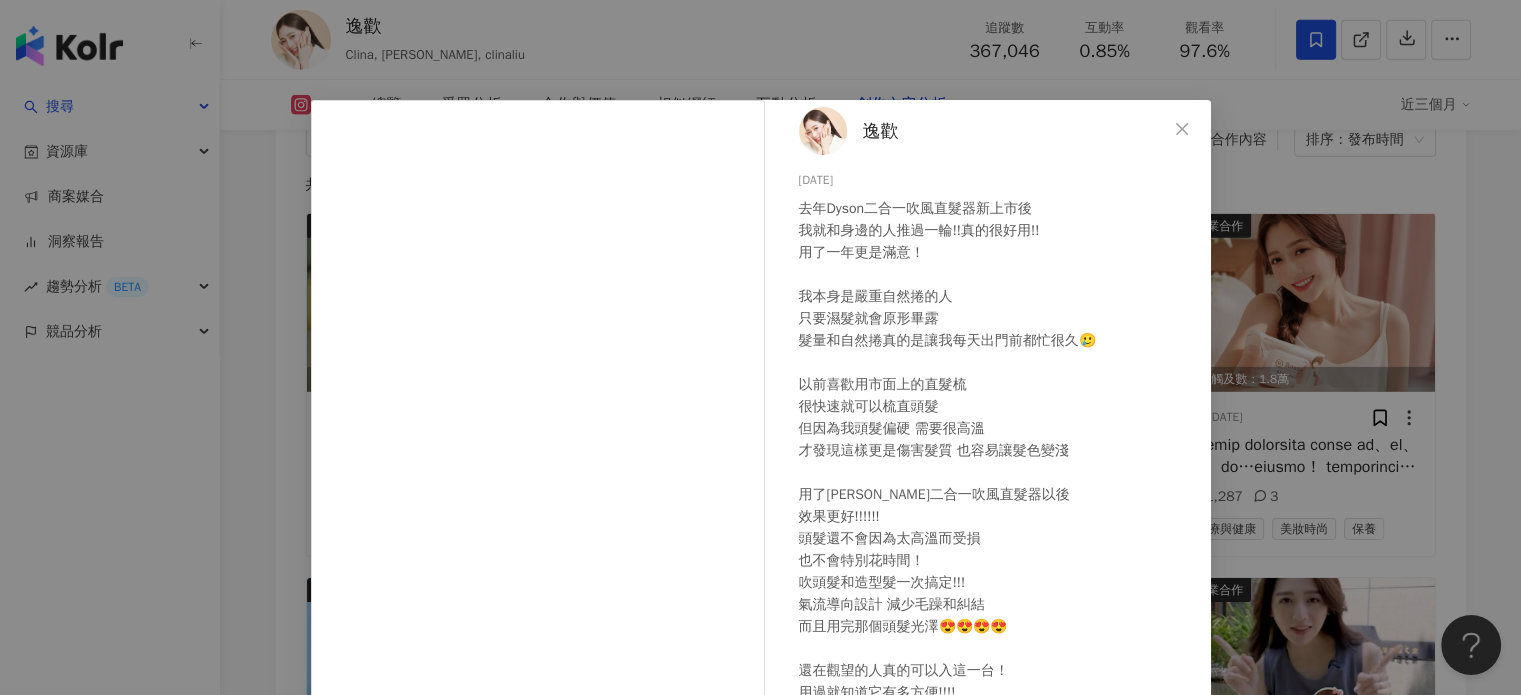 scroll, scrollTop: 13, scrollLeft: 0, axis: vertical 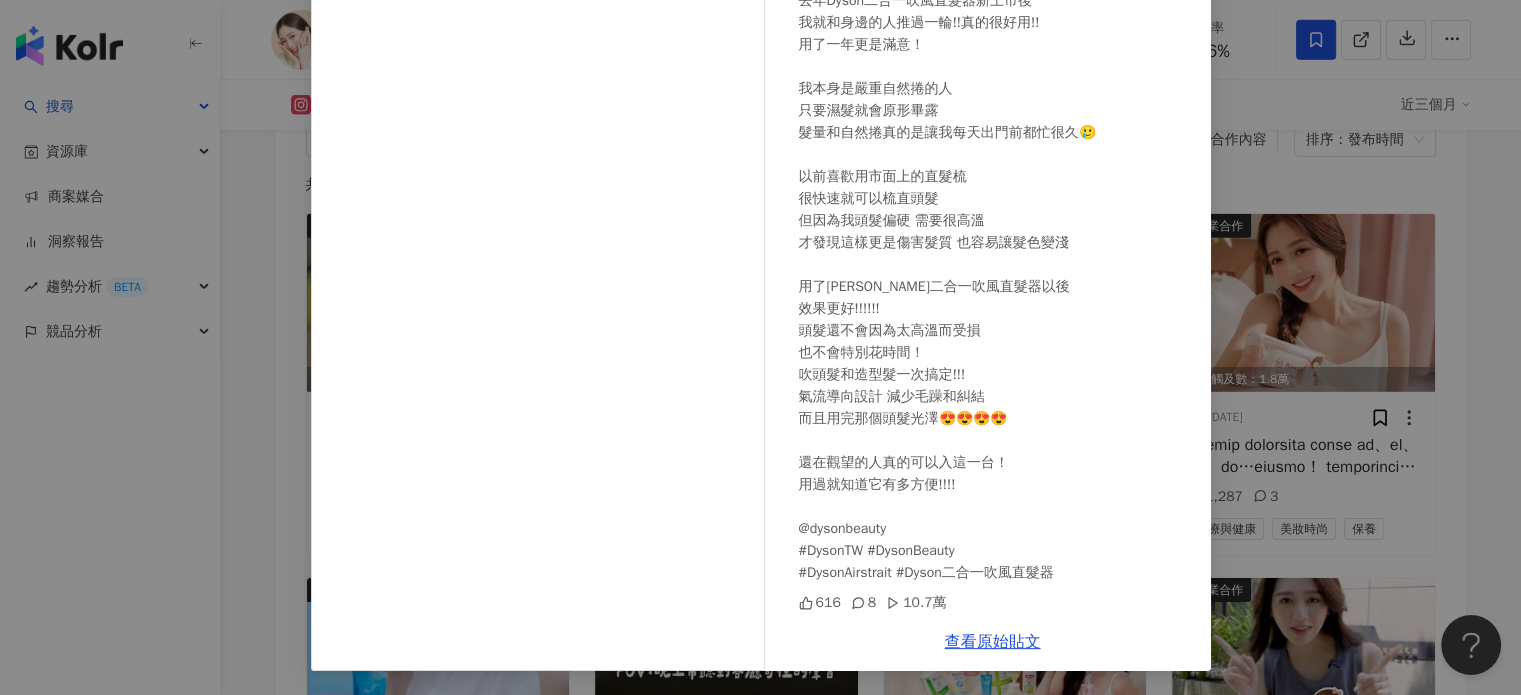 click on "逸歡 2025/7/13 去年Dyson二合一吹風直髮器新上市後
我就和身邊的人推過一輪!!真的很好用!!
用了一年更是滿意！
我本身是嚴重自然捲的人
只要濕髮就會原形畢露
髮量和自然捲真的是讓我每天出門前都忙很久🥲
以前喜歡用市面上的直髮梳
很快速就可以梳直頭髮
但因為我頭髮偏硬 需要很高溫
才發現這樣更是傷害髮質 也容易讓髮色變淺
用了Dyson二合一吹風直髮器以後
效果更好!!!!!!
頭髮還不會因為太高溫而受損
也不會特別花時間！
吹頭髮和造型髮一次搞定!!!
氣流導向設計 減少毛躁和糾結
而且用完那個頭髮光澤😍😍😍😍
還在觀望的人真的可以入這一台！
用過就知道它有多方便!!!!
@dysonbeauty
#DysonTW #DysonBeauty
#DysonAirstrait #Dyson二合一吹風直髮器 616 8 10.7萬 查看原始貼文" at bounding box center [760, 347] 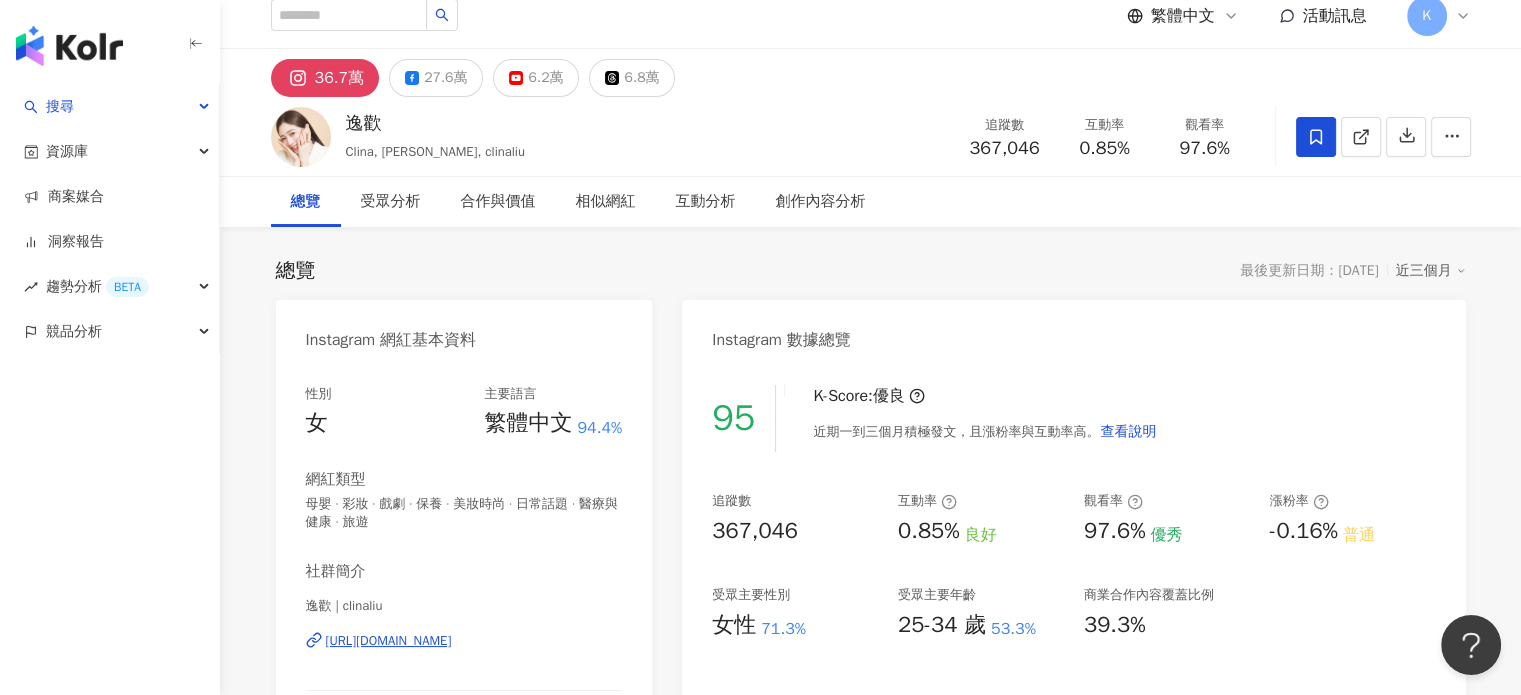 scroll, scrollTop: 0, scrollLeft: 0, axis: both 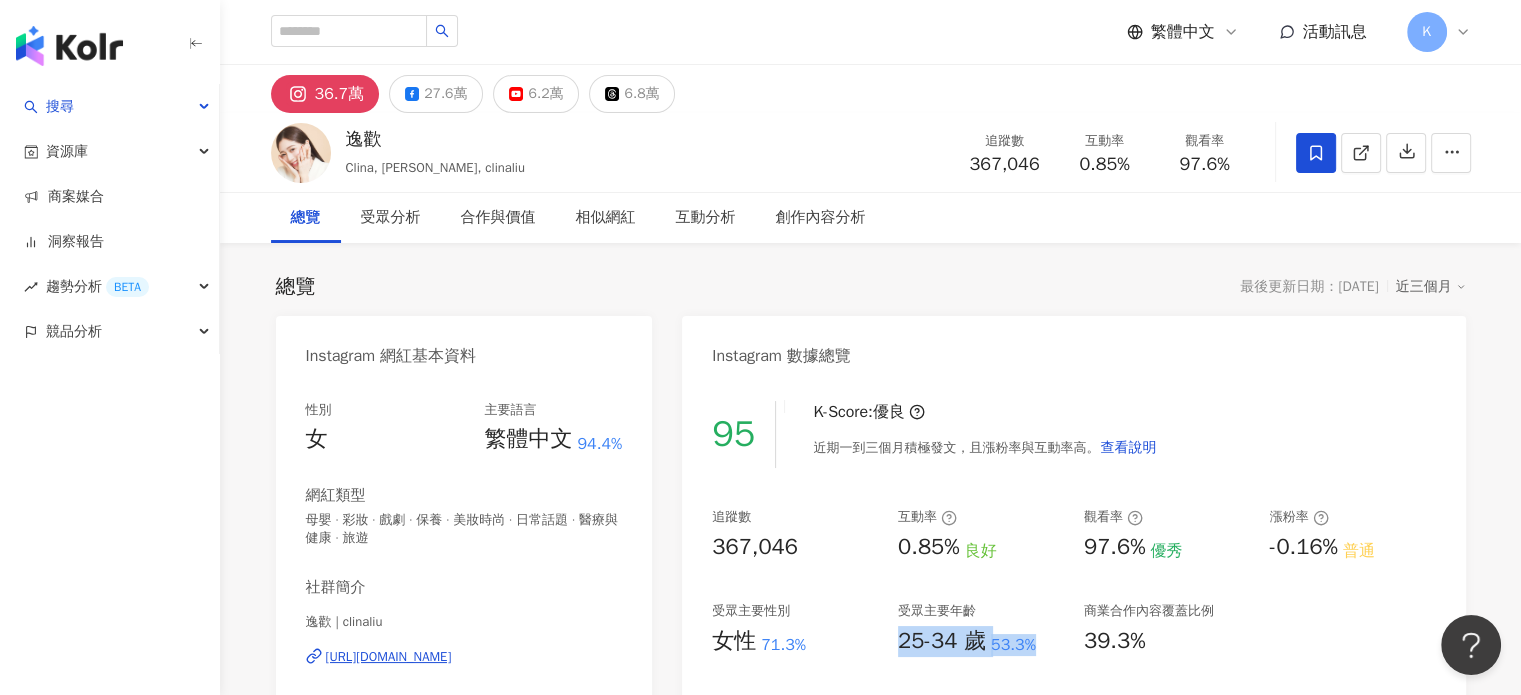 drag, startPoint x: 899, startPoint y: 646, endPoint x: 1033, endPoint y: 643, distance: 134.03358 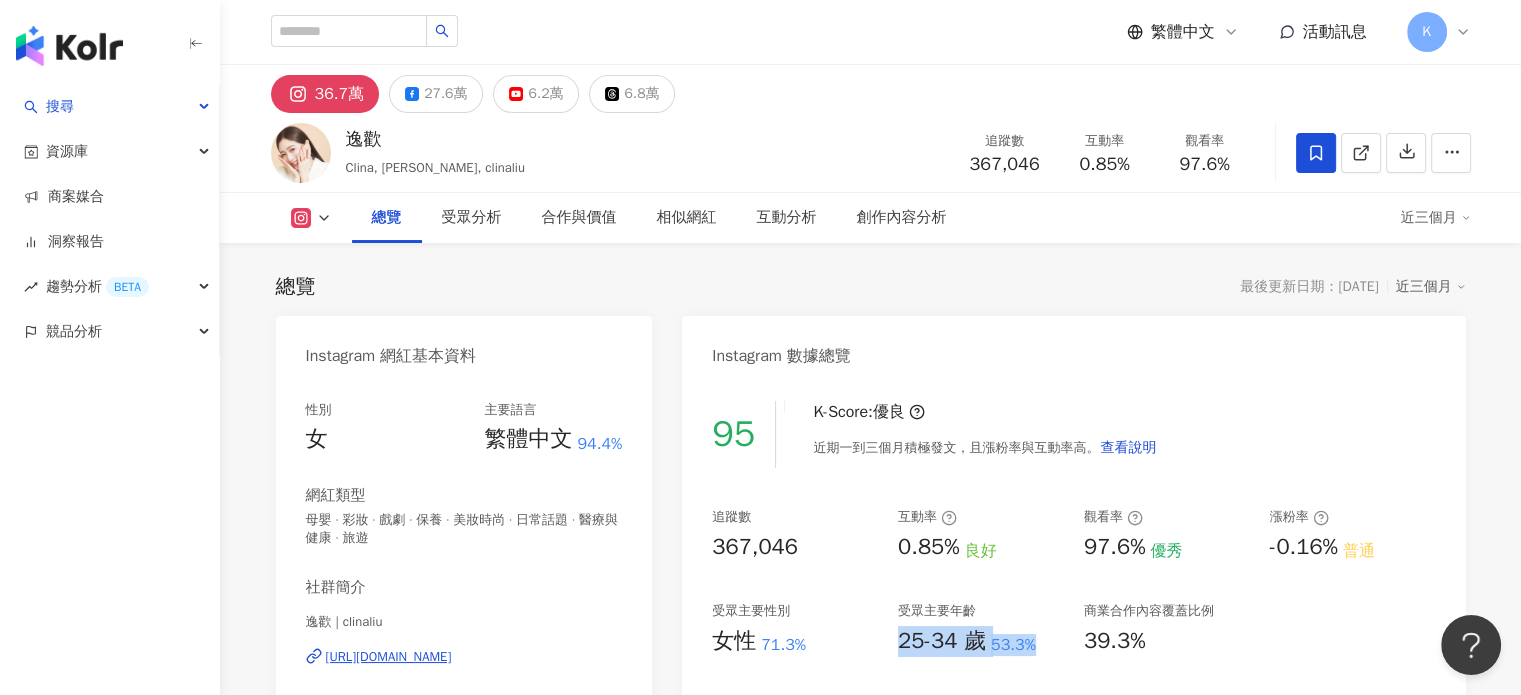 scroll, scrollTop: 400, scrollLeft: 0, axis: vertical 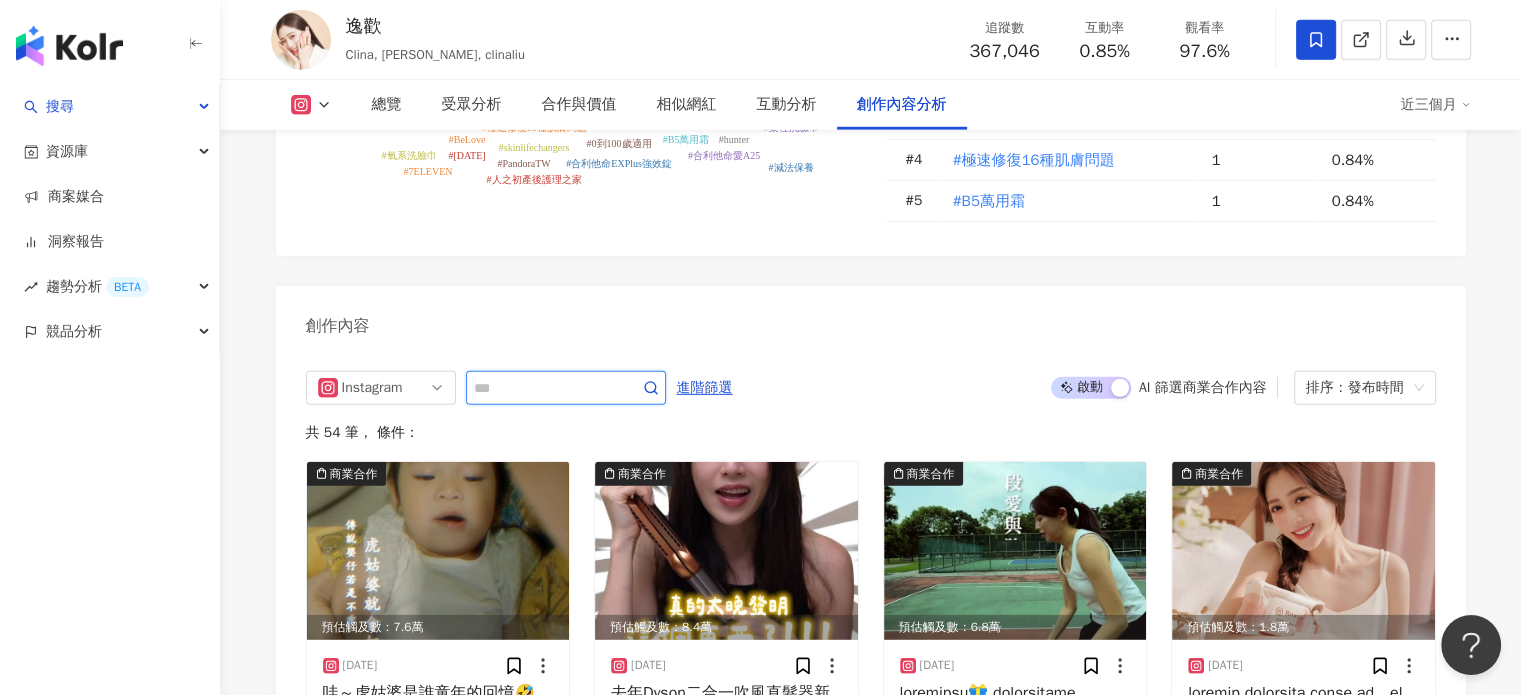 click at bounding box center (544, 388) 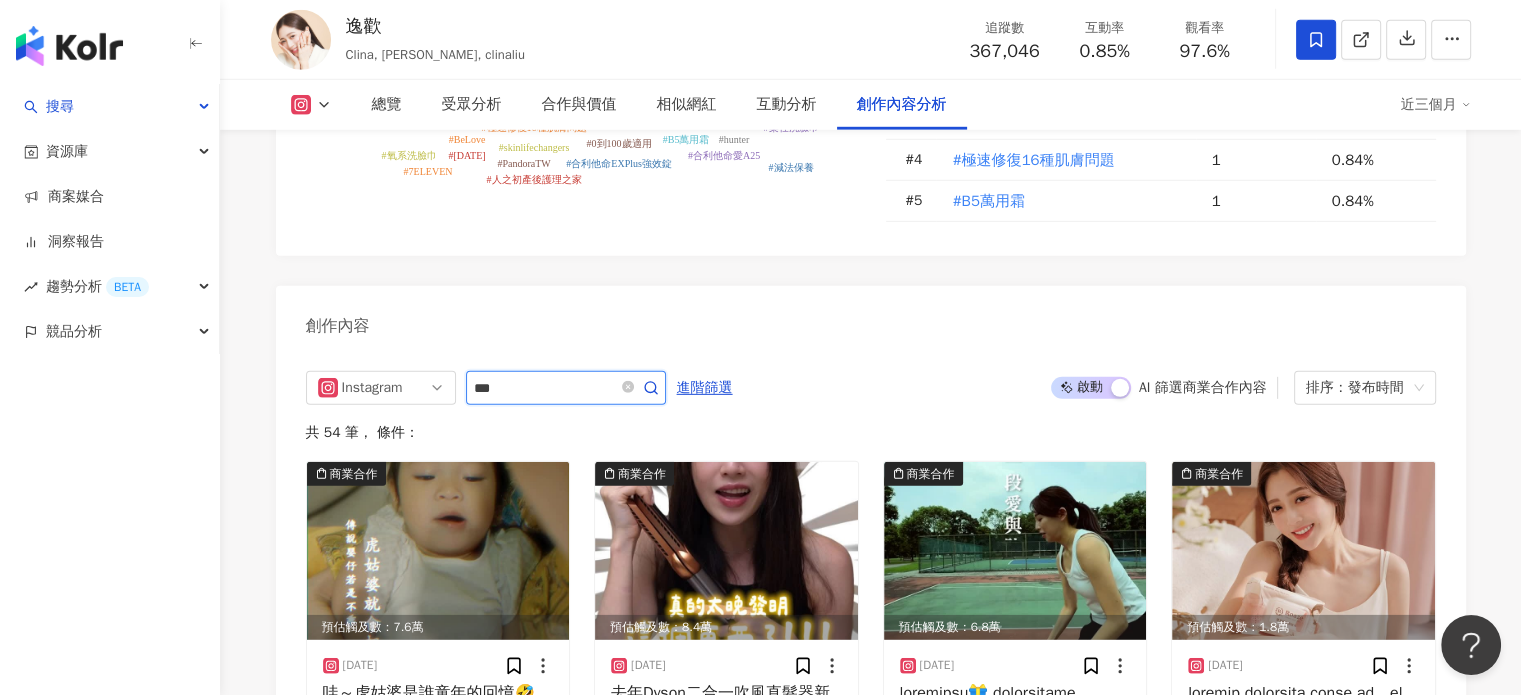 type on "***" 